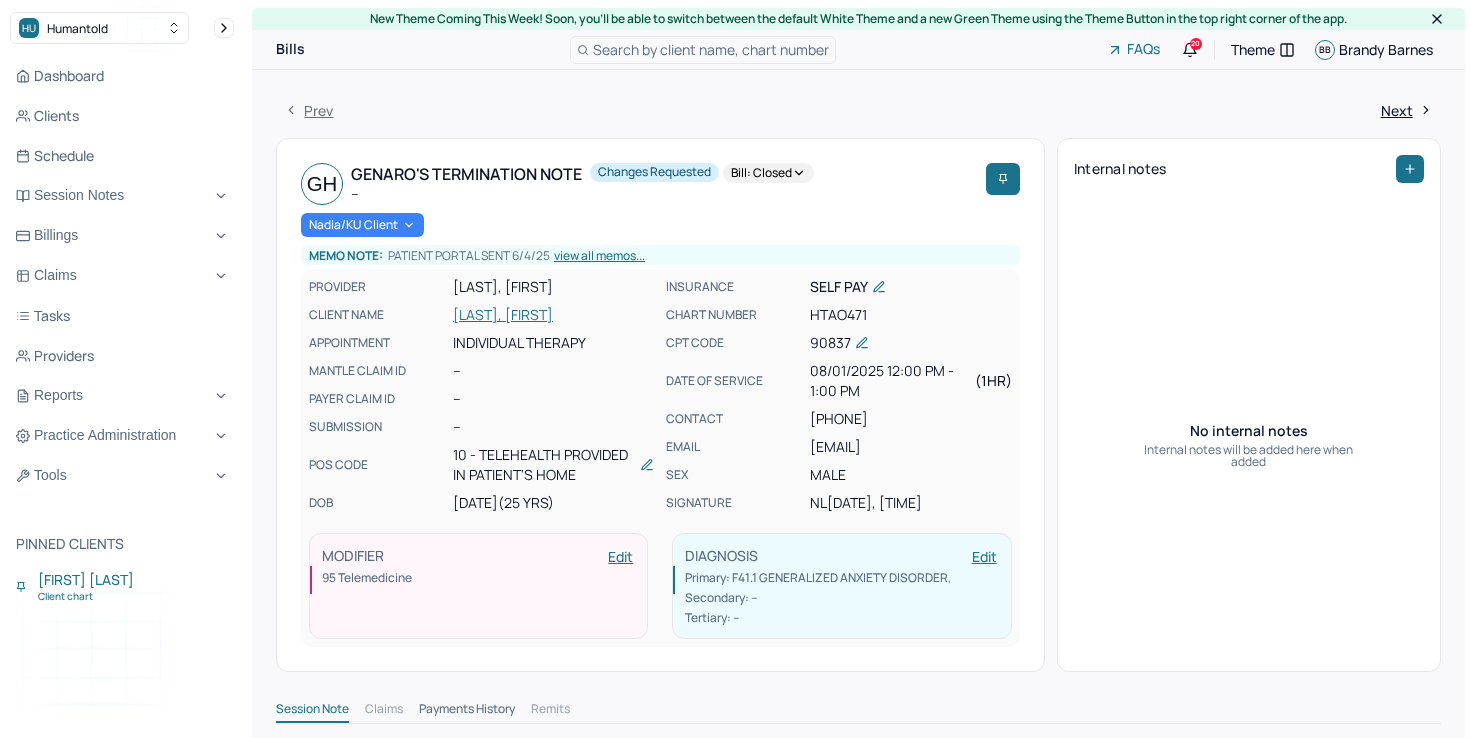 scroll, scrollTop: 0, scrollLeft: 0, axis: both 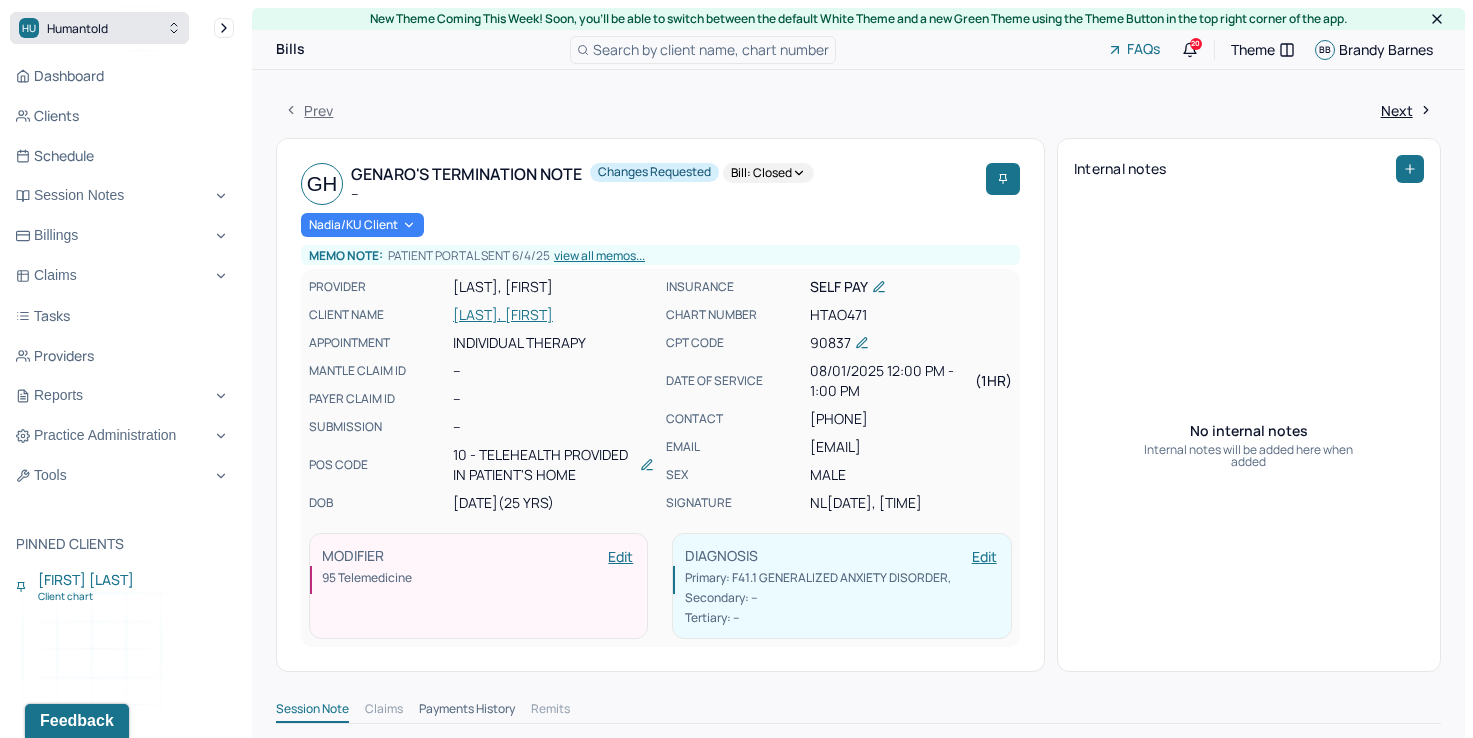 click on "HU Humantold" at bounding box center [99, 28] 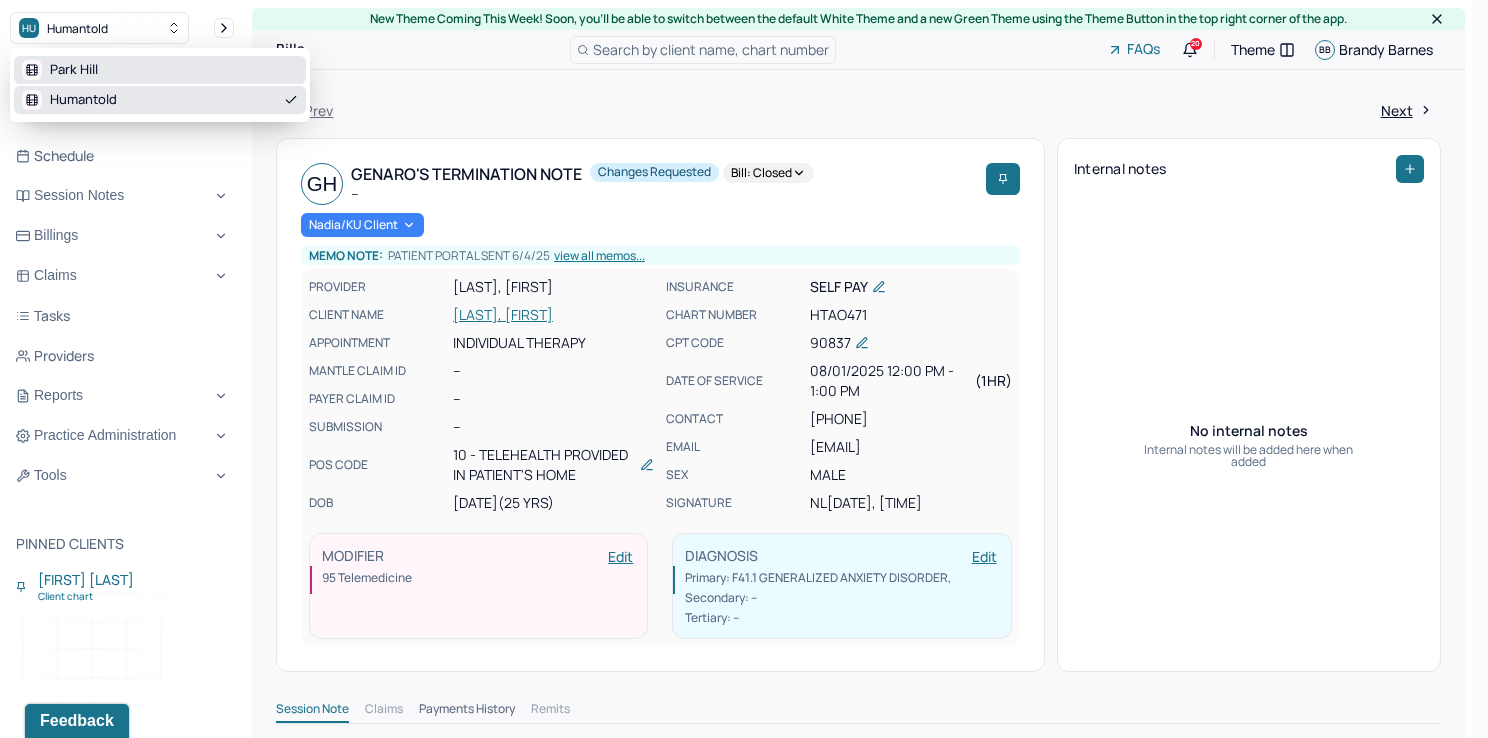 click on "Park Hill" at bounding box center [160, 70] 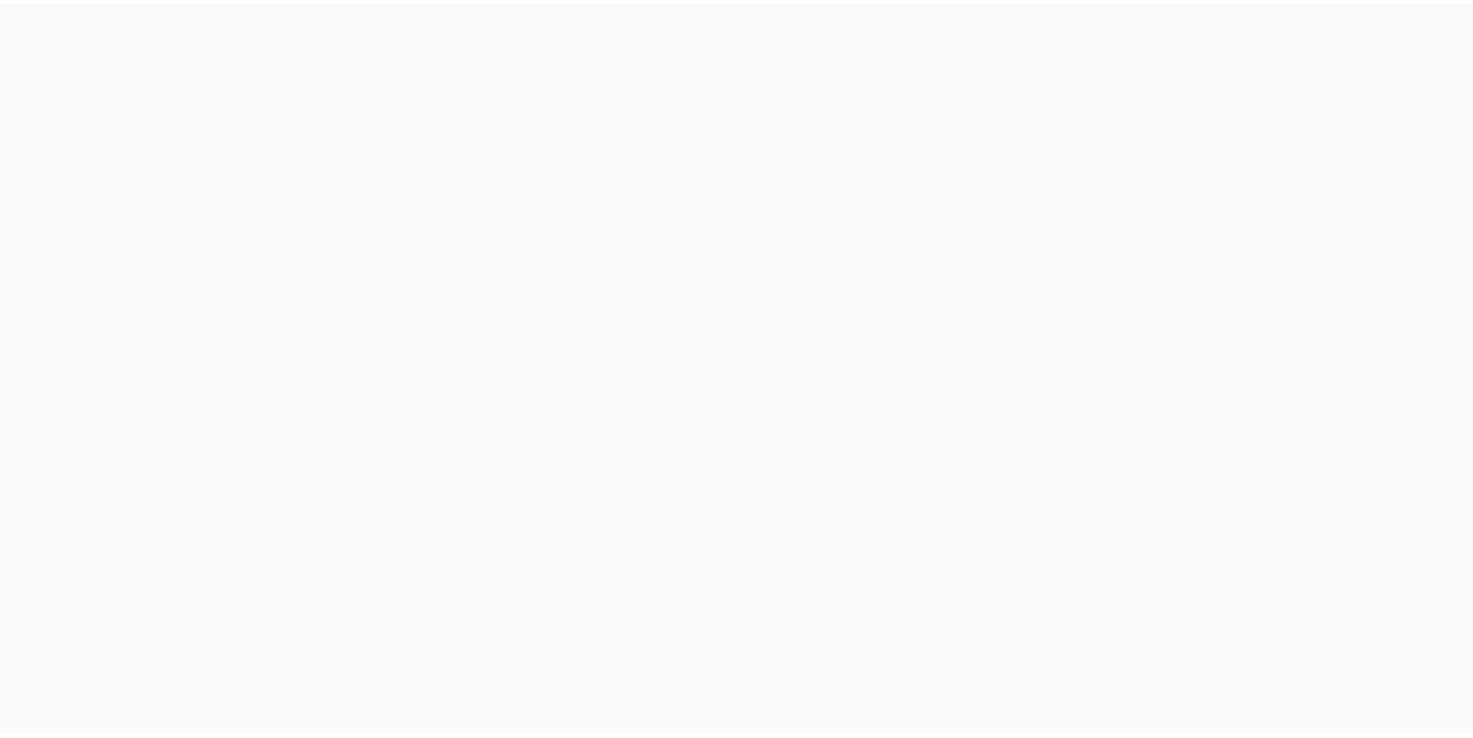scroll, scrollTop: 0, scrollLeft: 0, axis: both 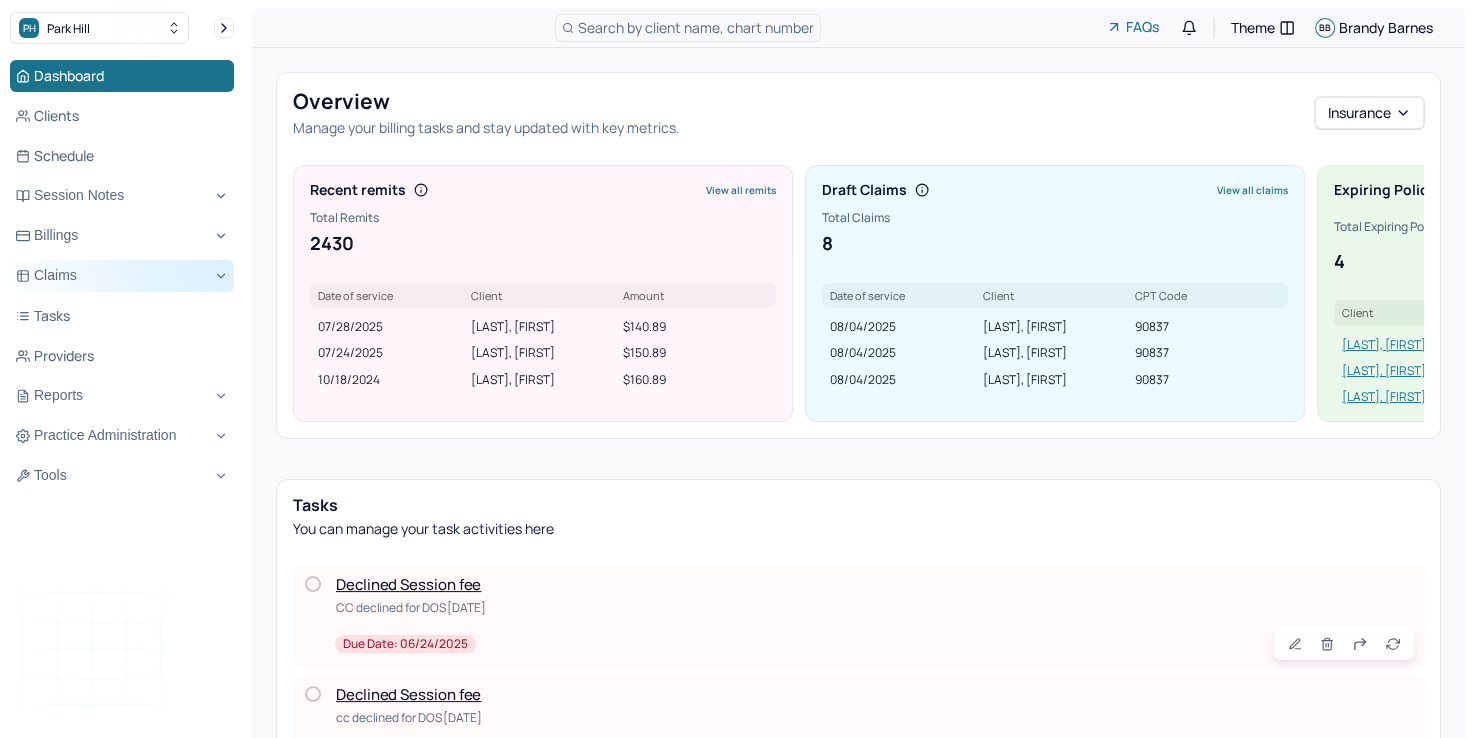 click on "Claims" at bounding box center (122, 276) 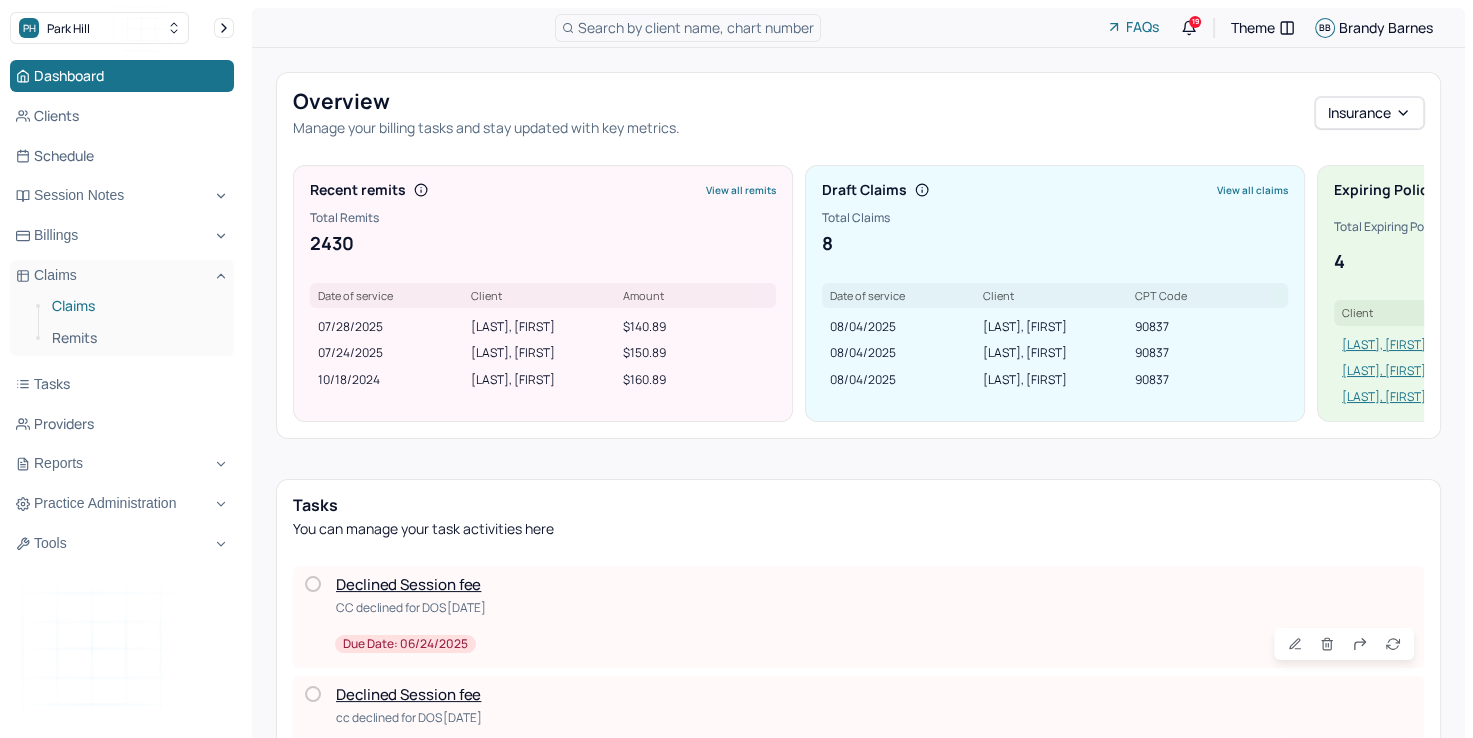 click on "Claims" at bounding box center (135, 306) 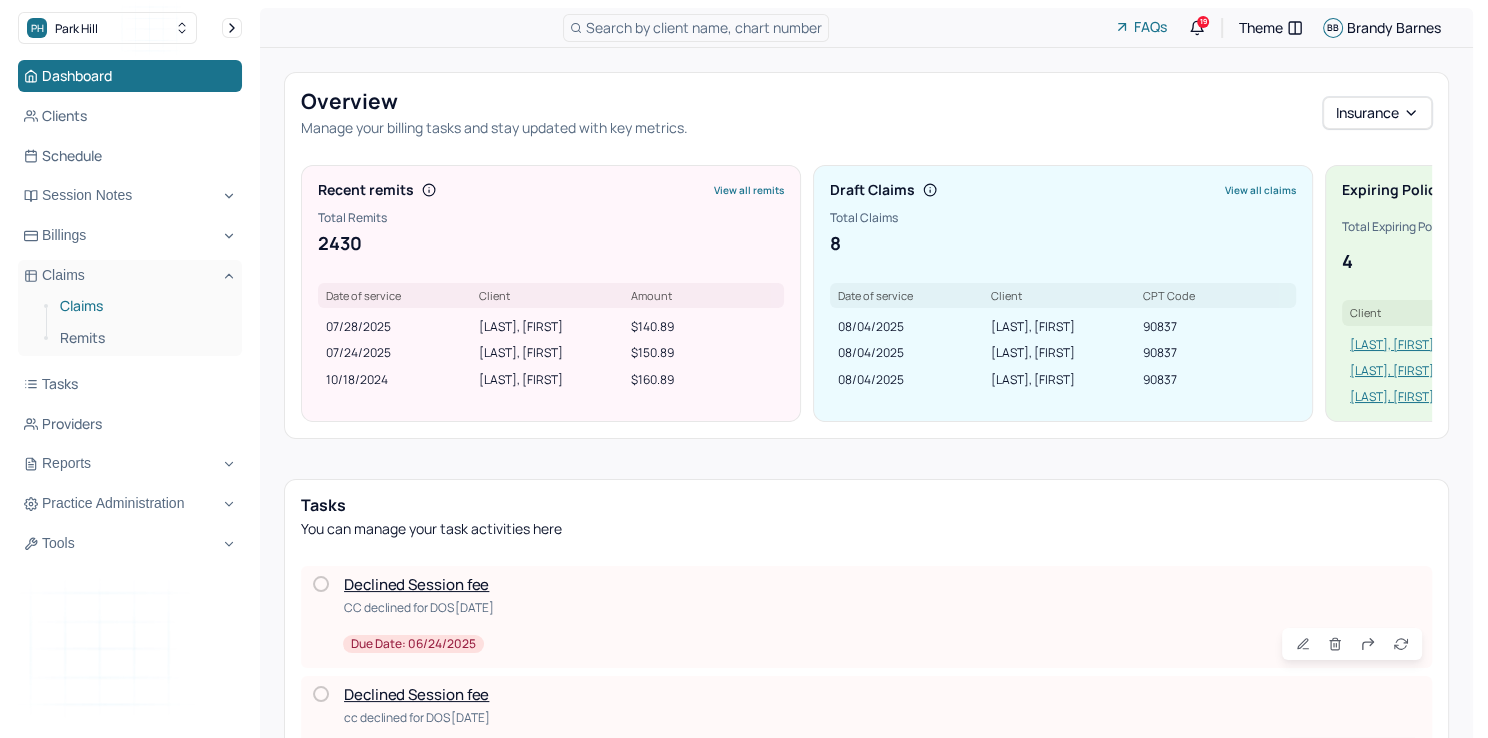scroll, scrollTop: 0, scrollLeft: 0, axis: both 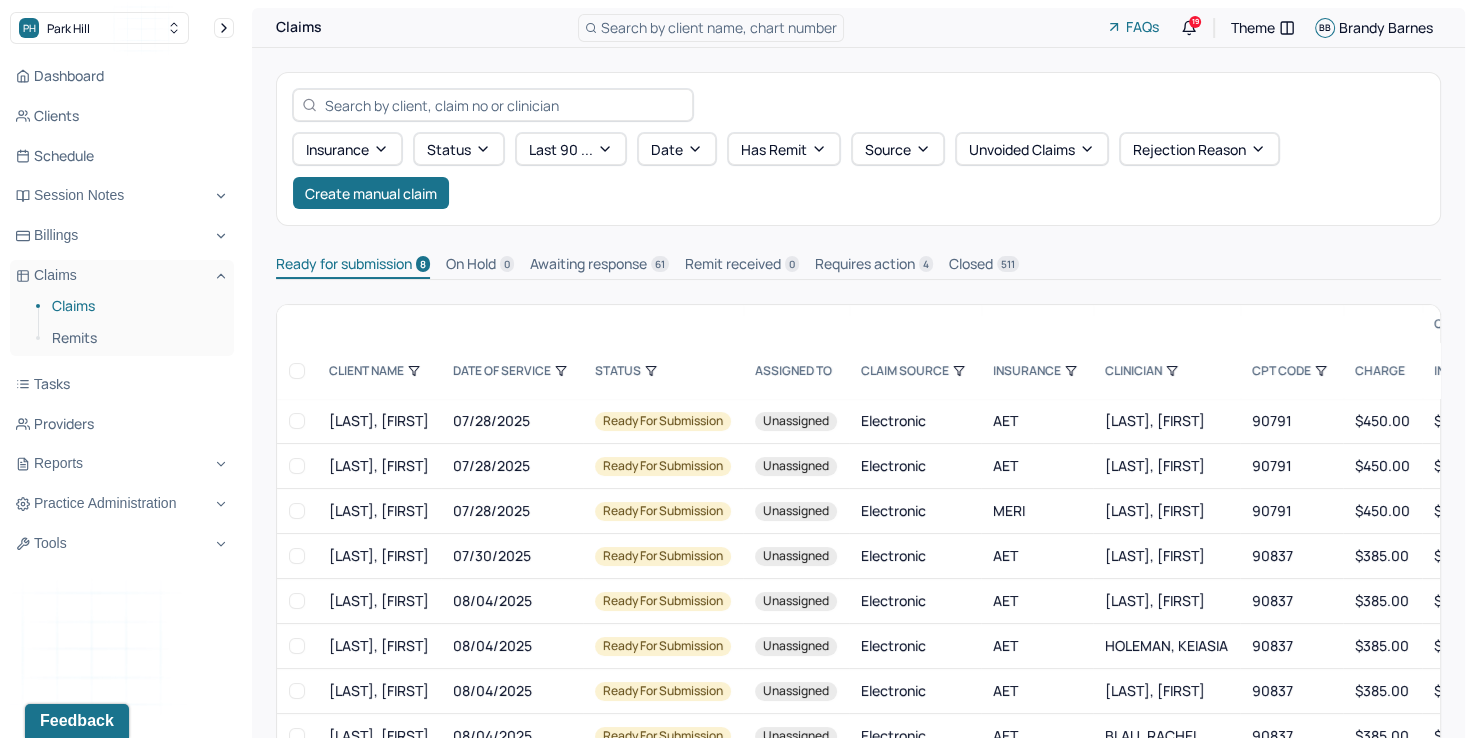 click at bounding box center [297, 371] 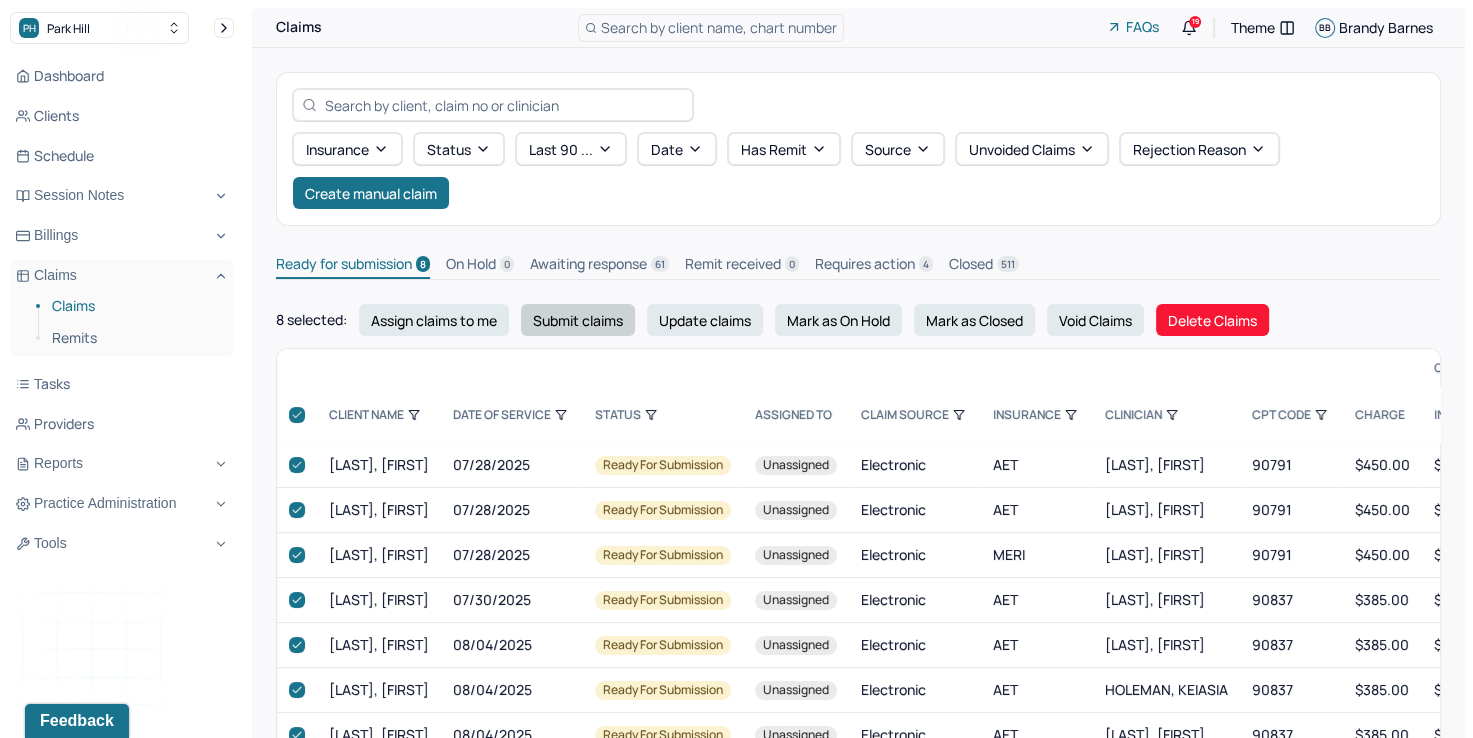 click on "Submit claims" at bounding box center (578, 320) 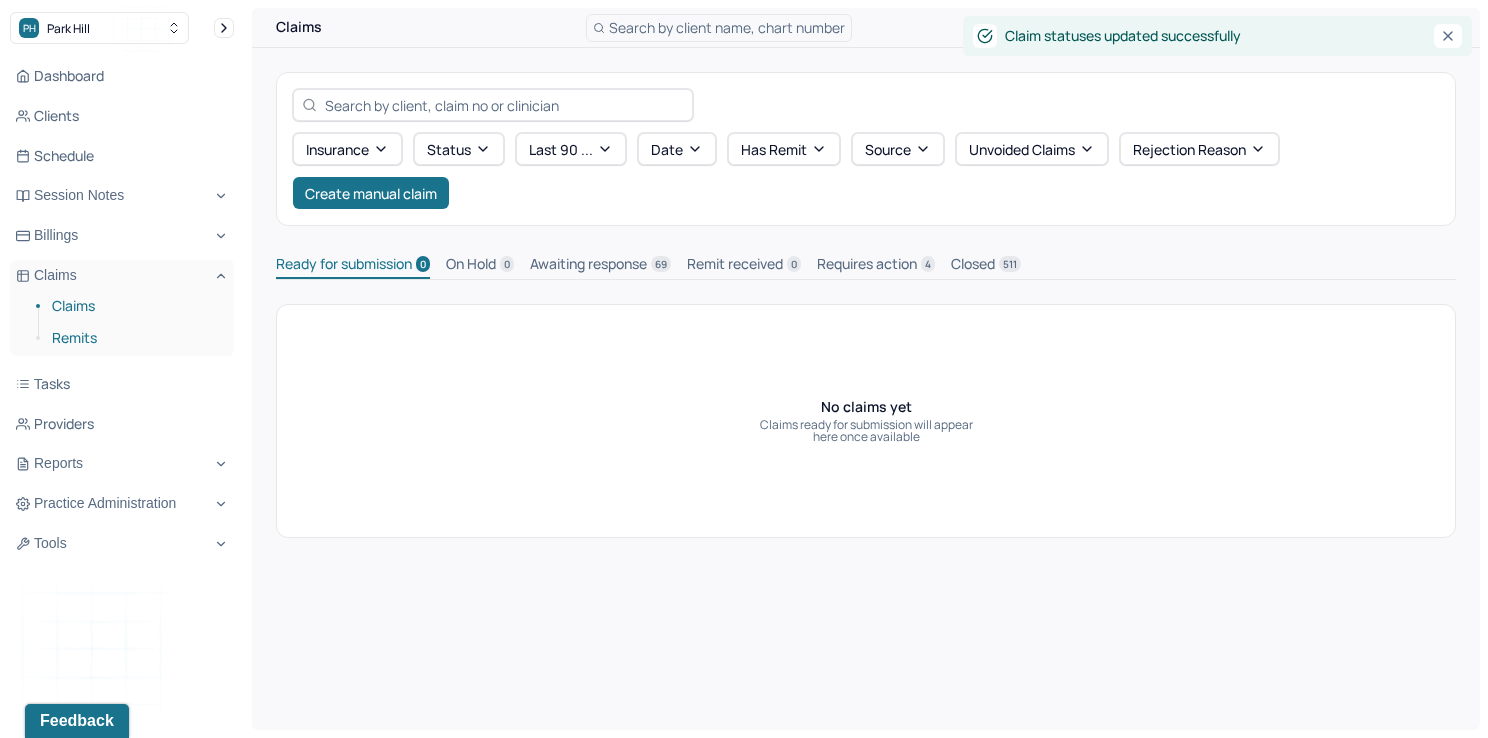 click on "Remits" at bounding box center (135, 338) 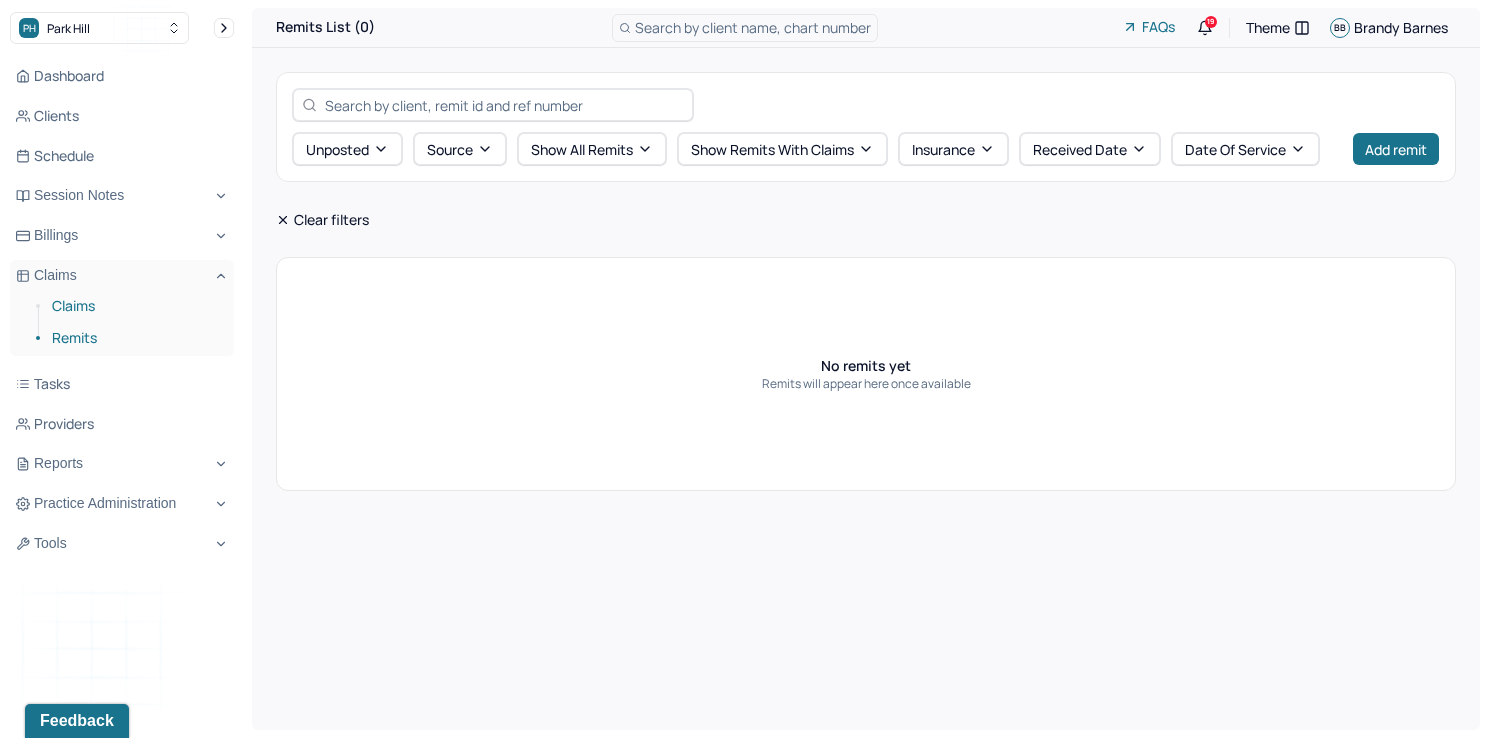 click on "Claims" at bounding box center (135, 306) 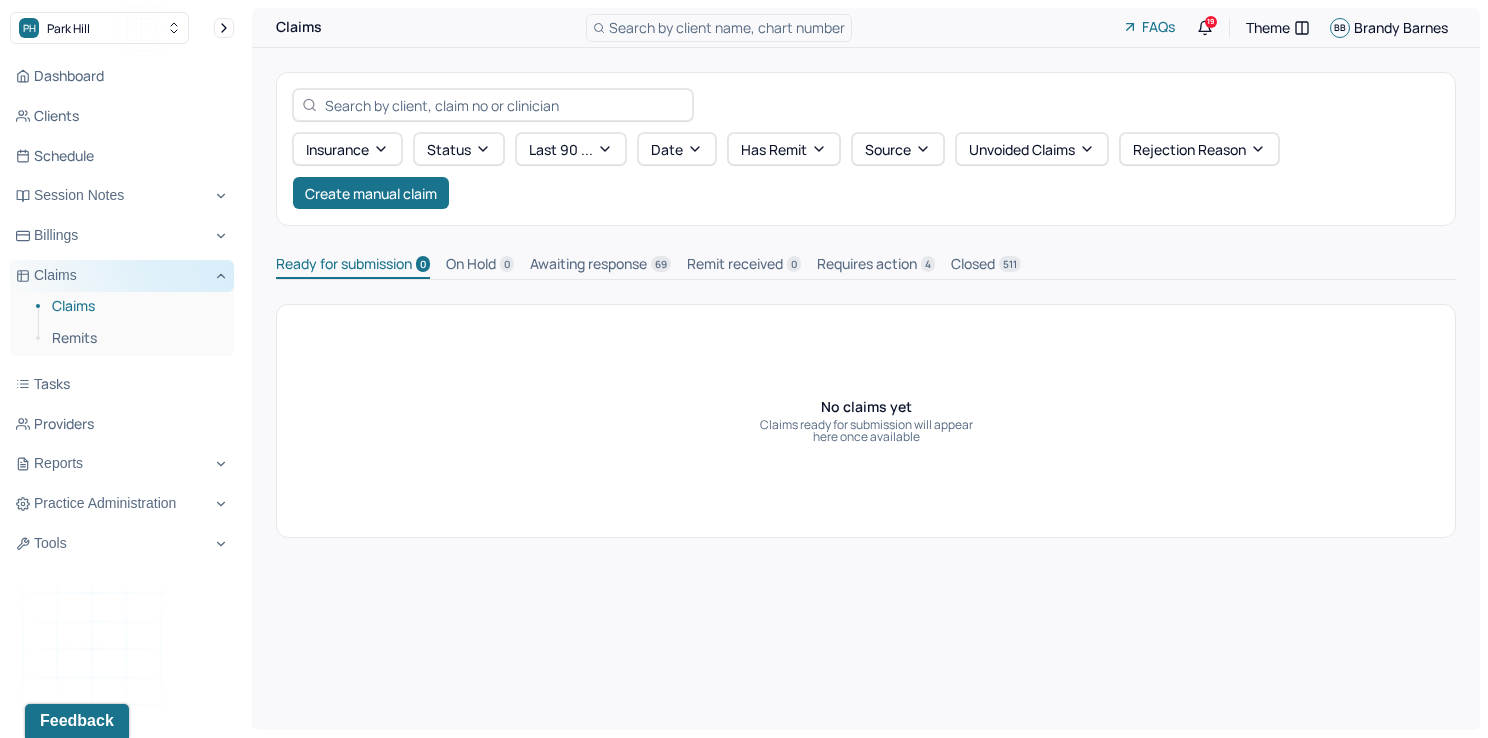 click on "Claims" at bounding box center (122, 276) 